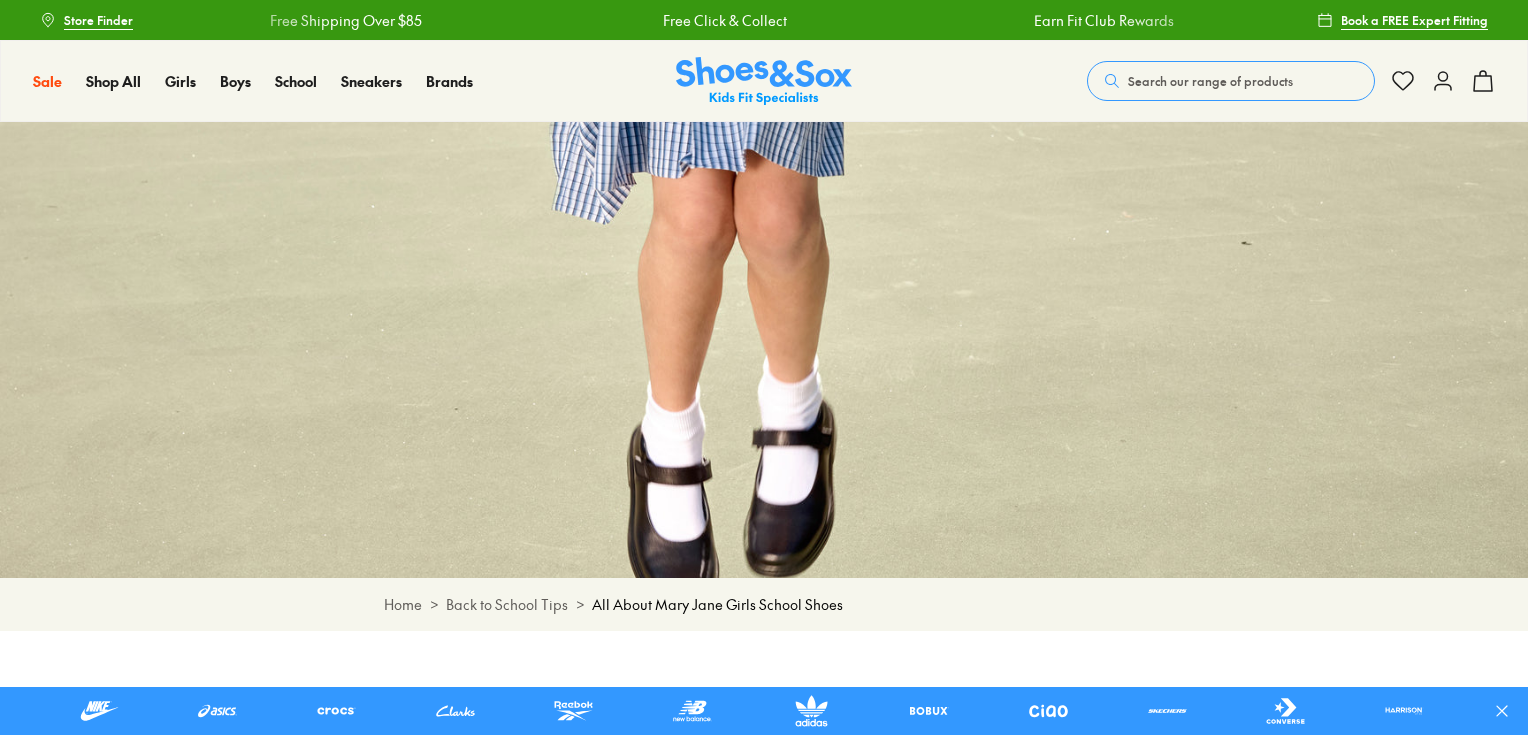 scroll, scrollTop: 0, scrollLeft: 0, axis: both 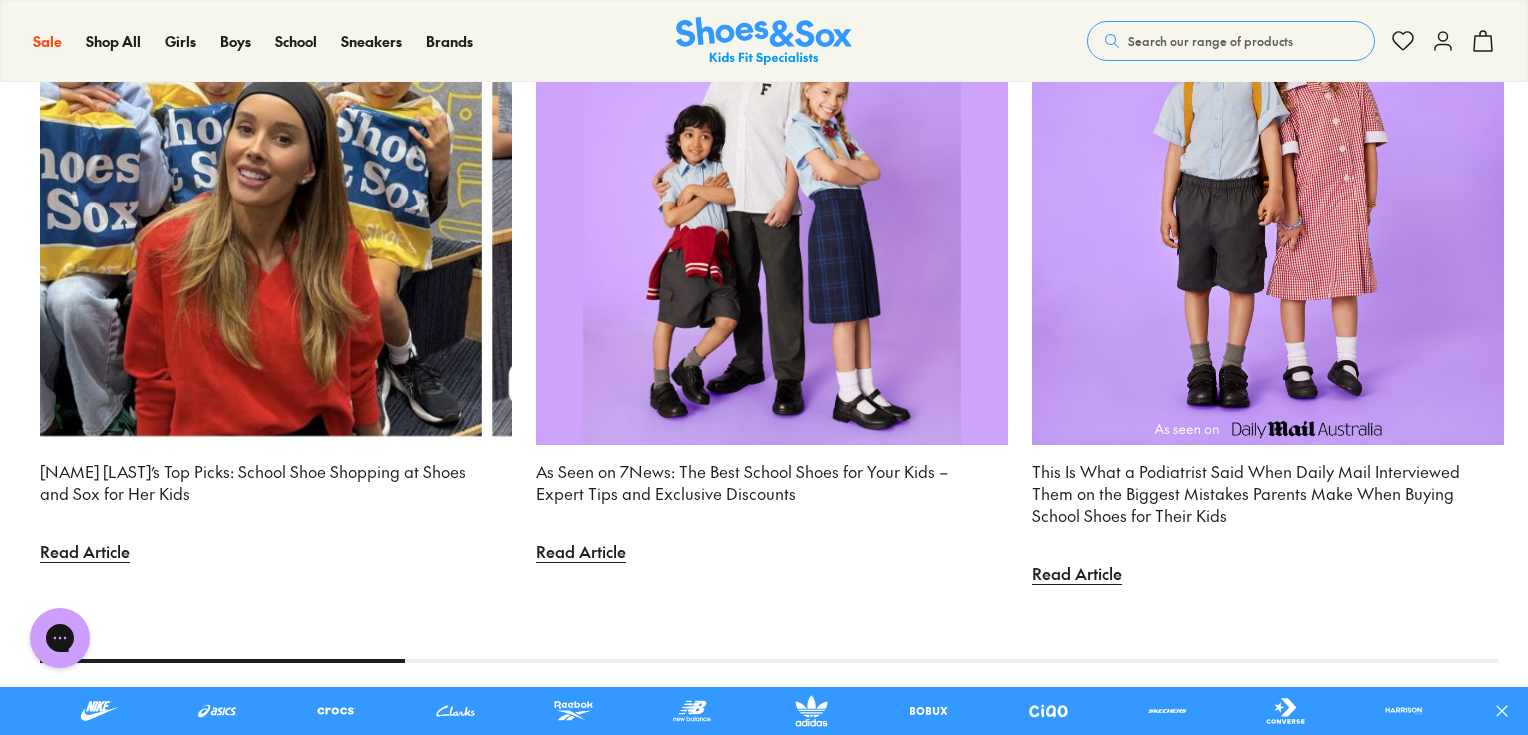 click at bounding box center (772, 209) 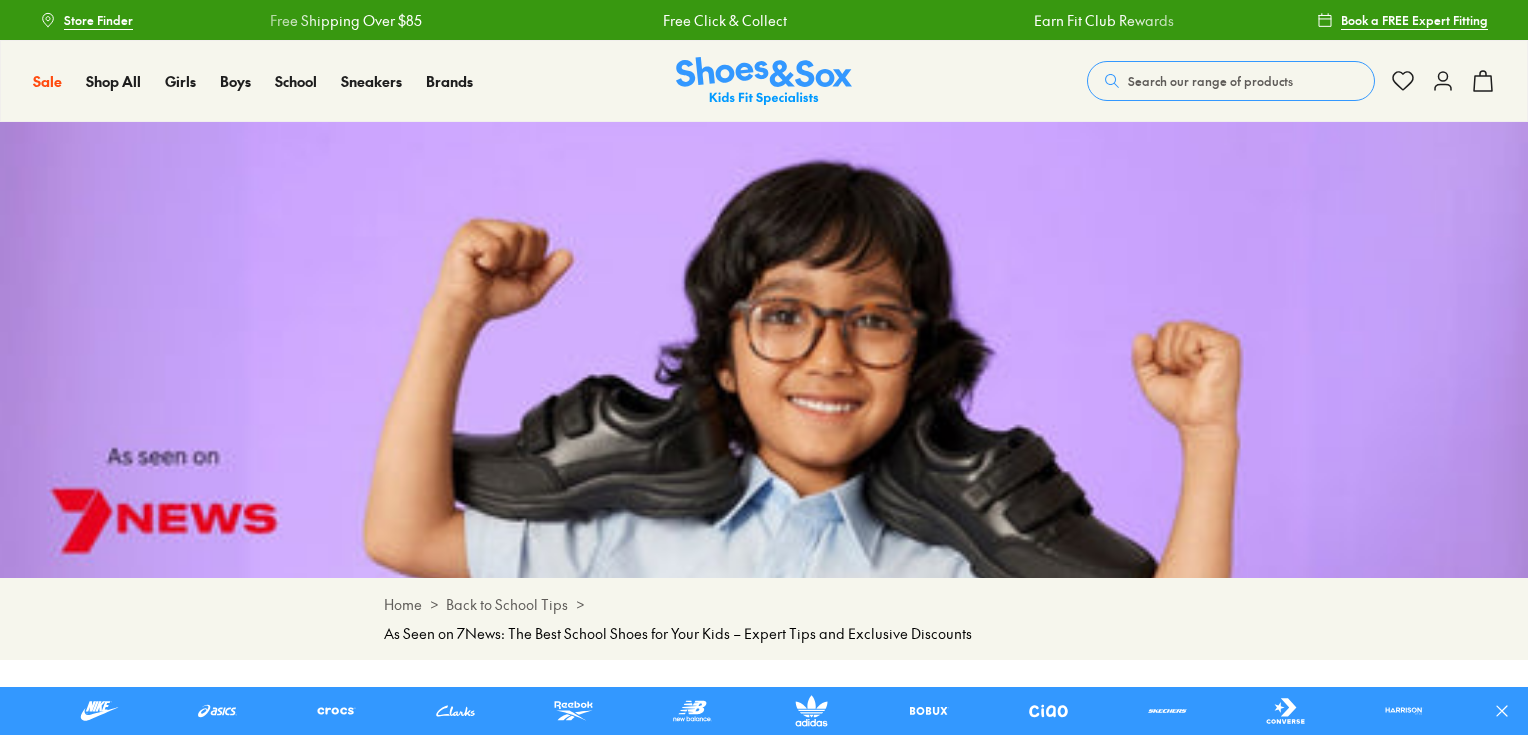 scroll, scrollTop: 0, scrollLeft: 0, axis: both 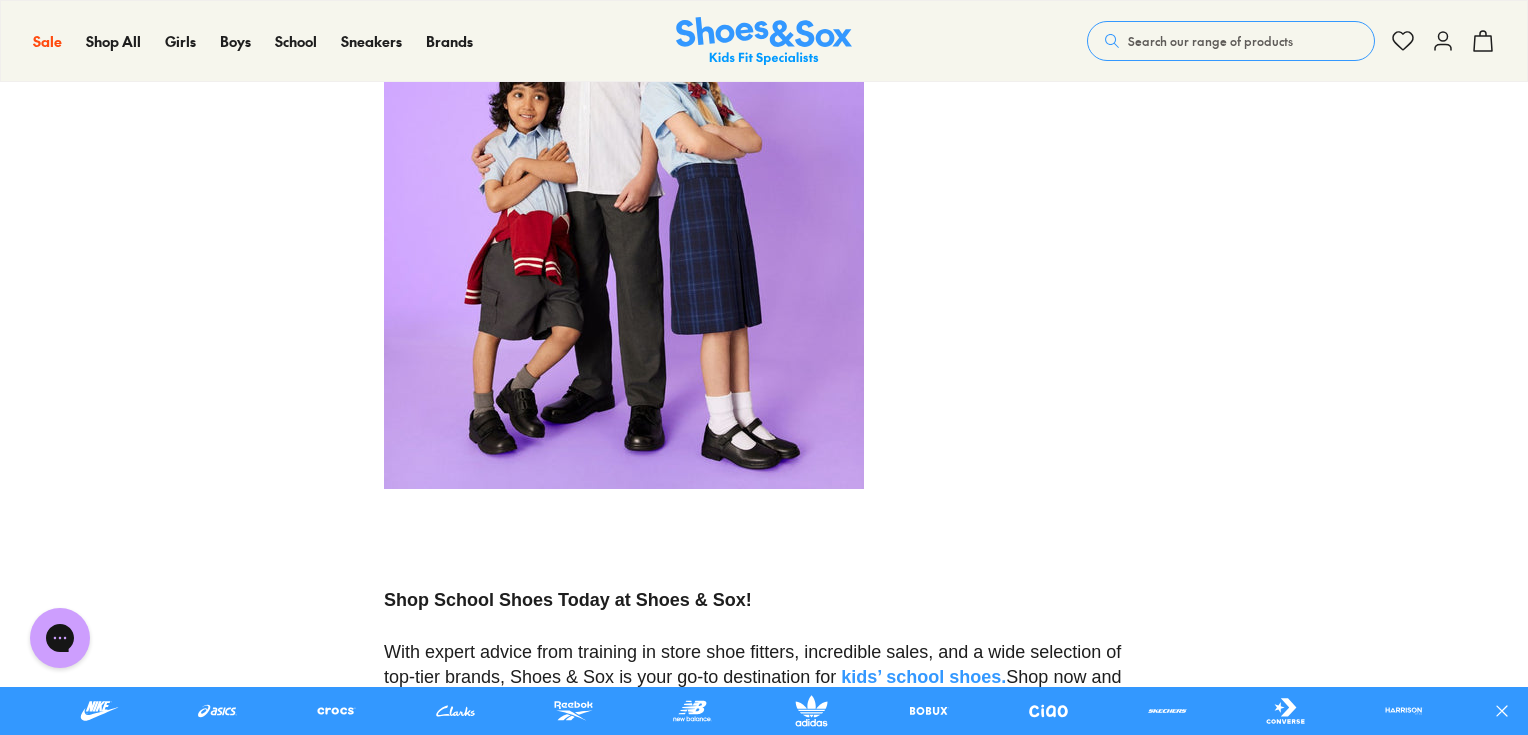 click at bounding box center [624, 189] 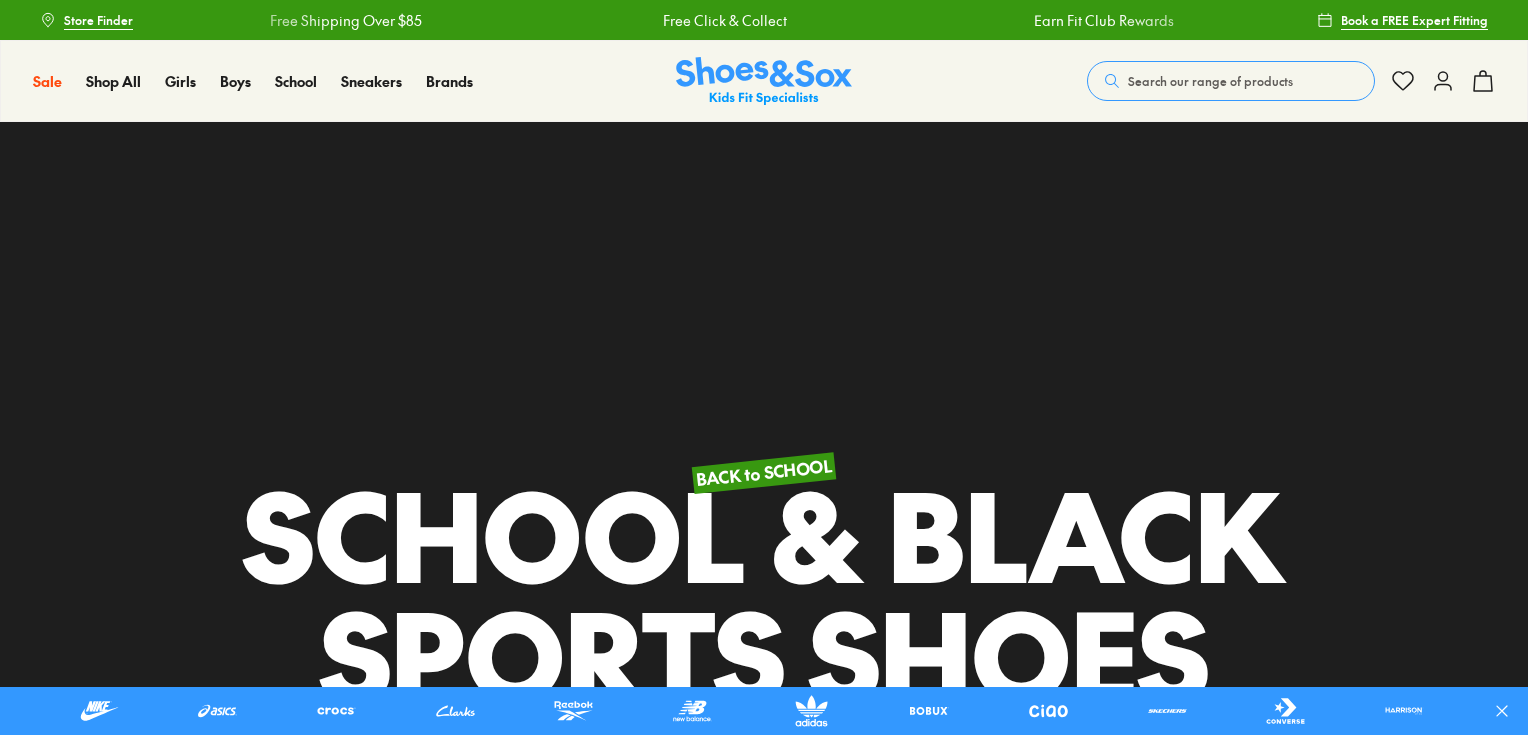 scroll, scrollTop: 0, scrollLeft: 0, axis: both 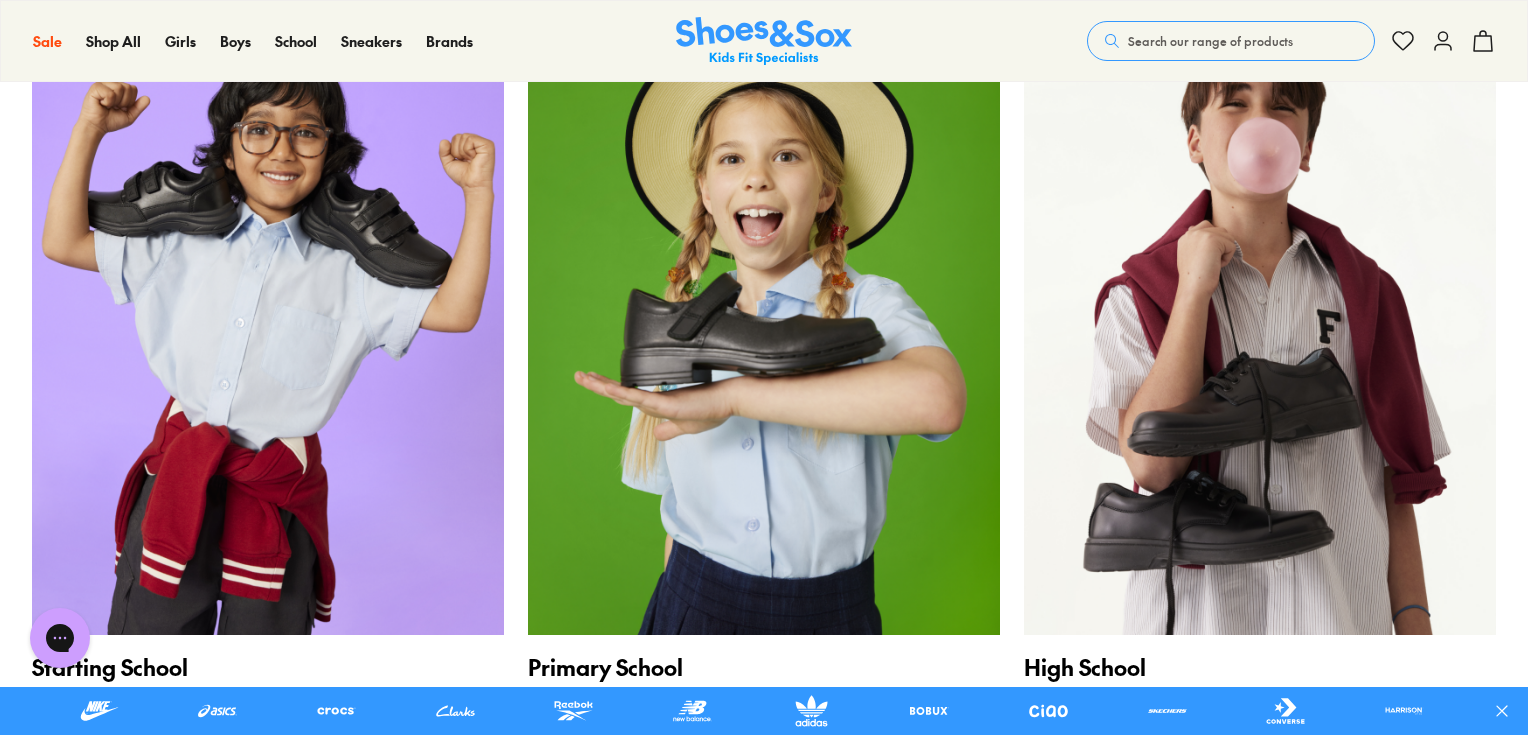 click at bounding box center (764, 319) 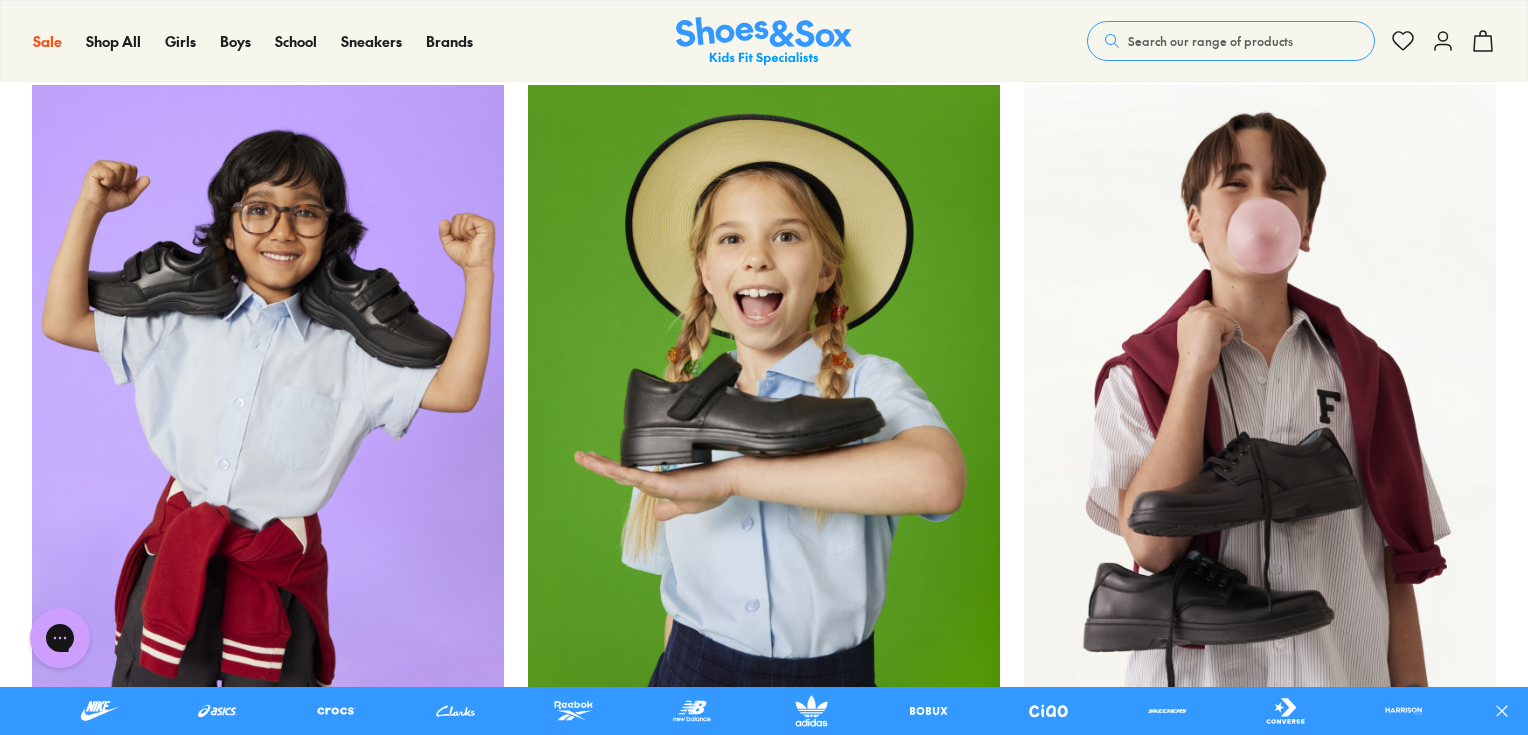 scroll, scrollTop: 3200, scrollLeft: 0, axis: vertical 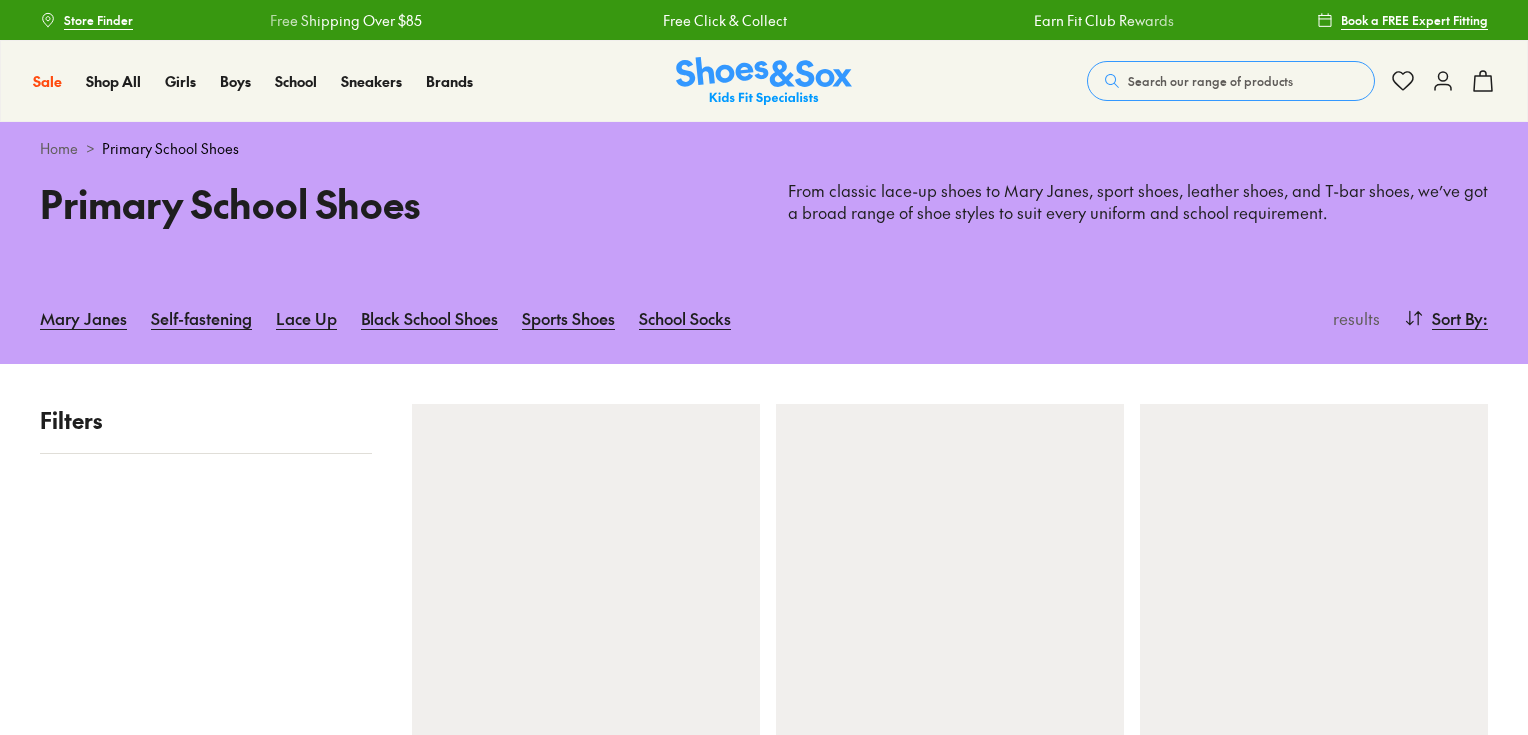 click on "Mary Janes Self-fastening Lace Up Black School Shoes Sports Shoes School Socks  results Sort By :  Sort  Filter  Filter  Sort By :  Sort Filters Cancel Apply Filters  results Sort By :  Sort Filters" at bounding box center (764, 1550) 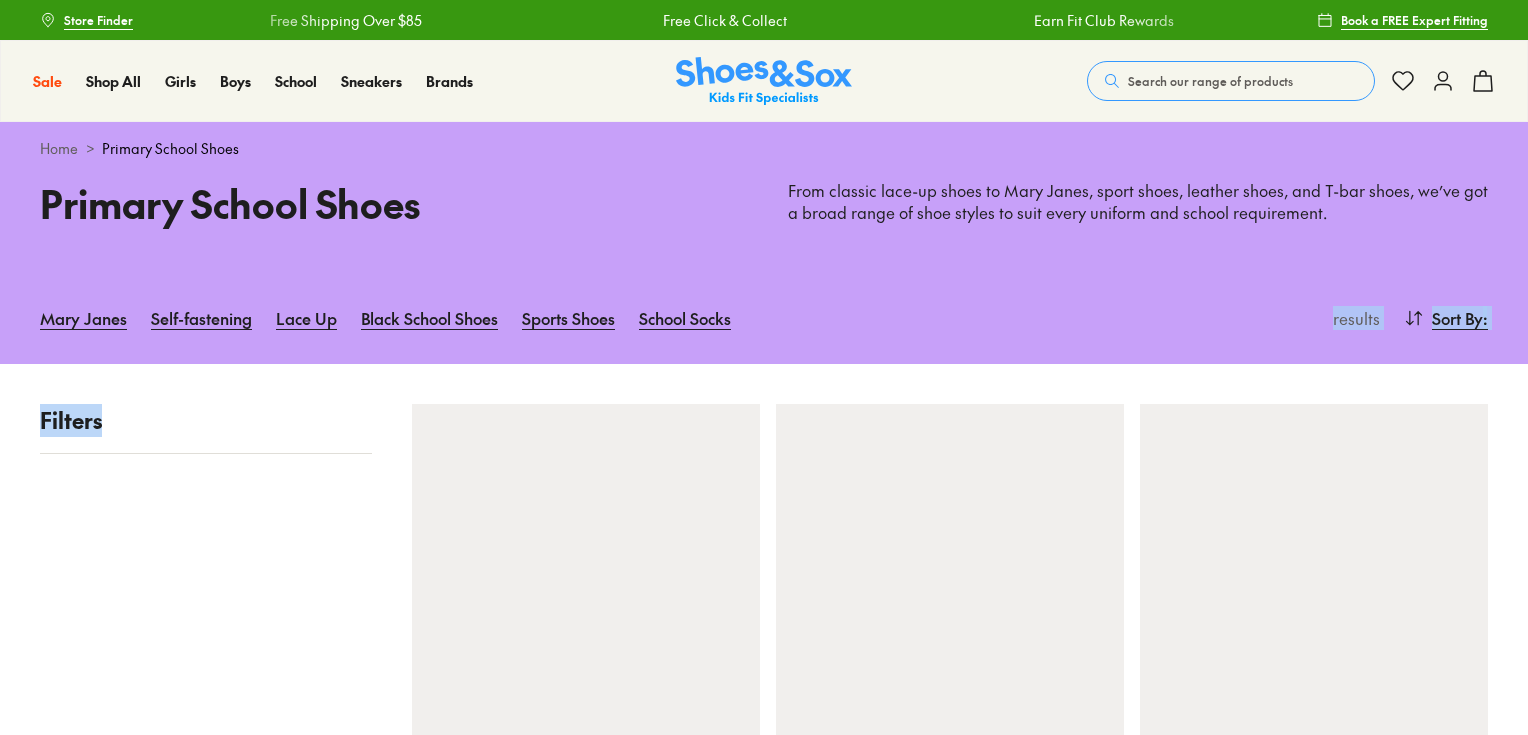 scroll, scrollTop: 0, scrollLeft: 0, axis: both 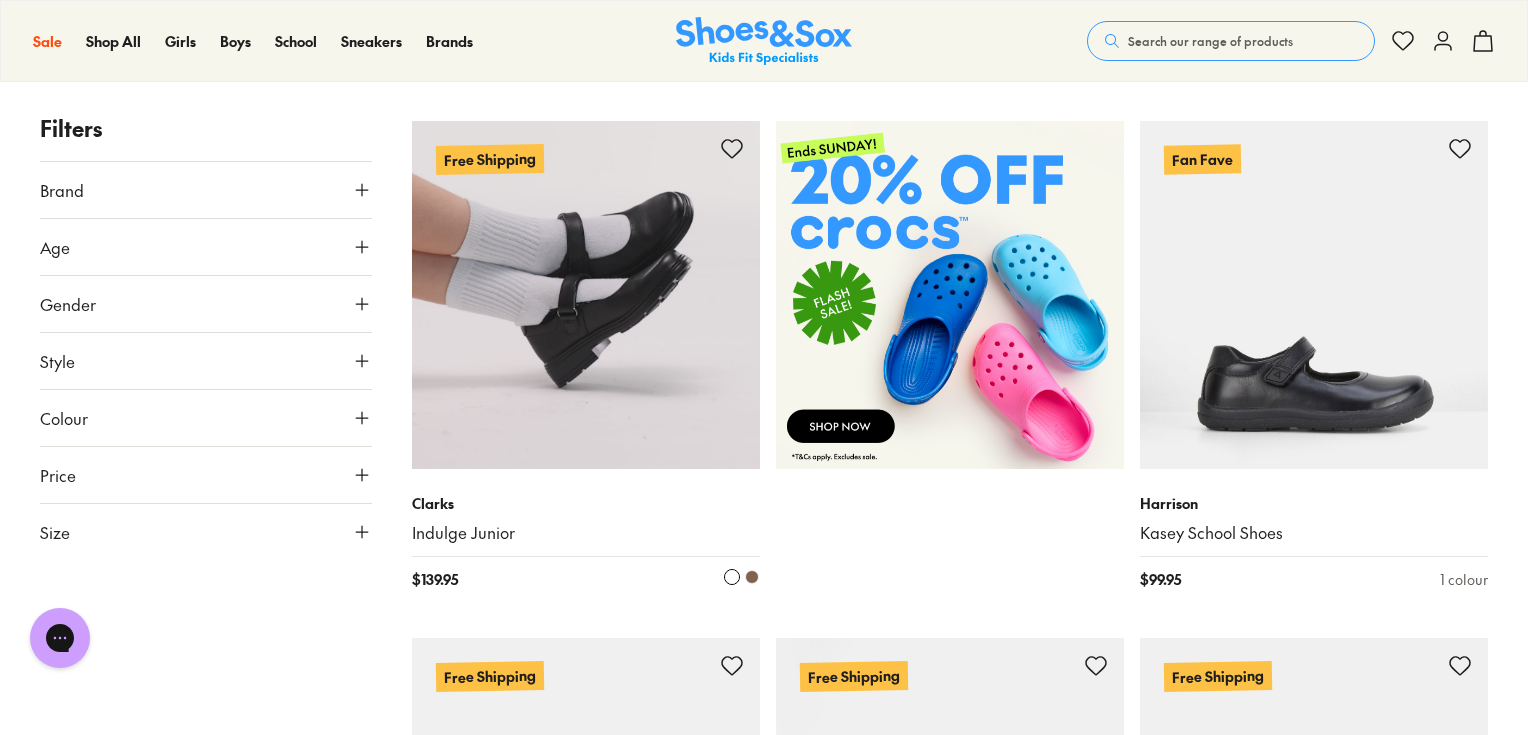 click at bounding box center (586, 295) 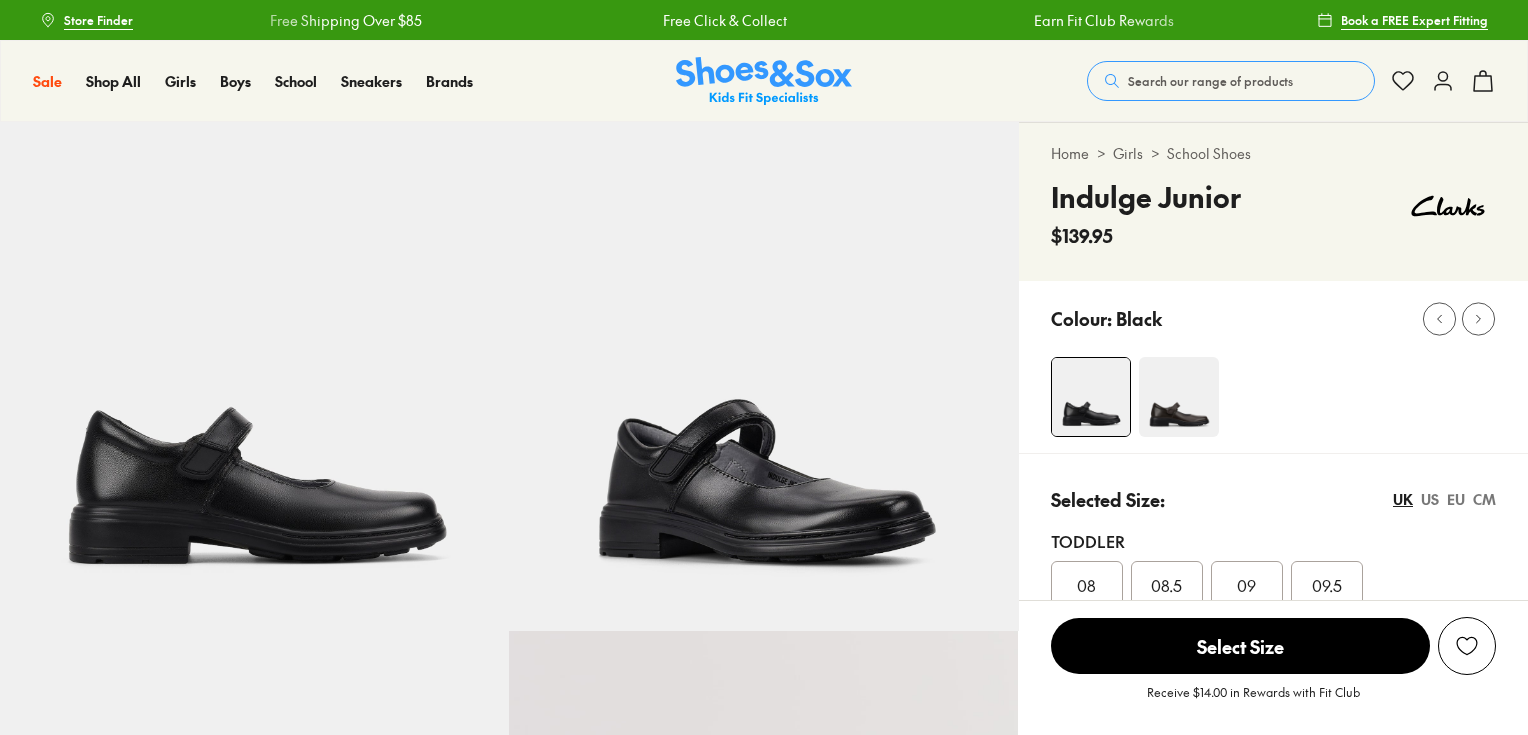 scroll, scrollTop: 0, scrollLeft: 0, axis: both 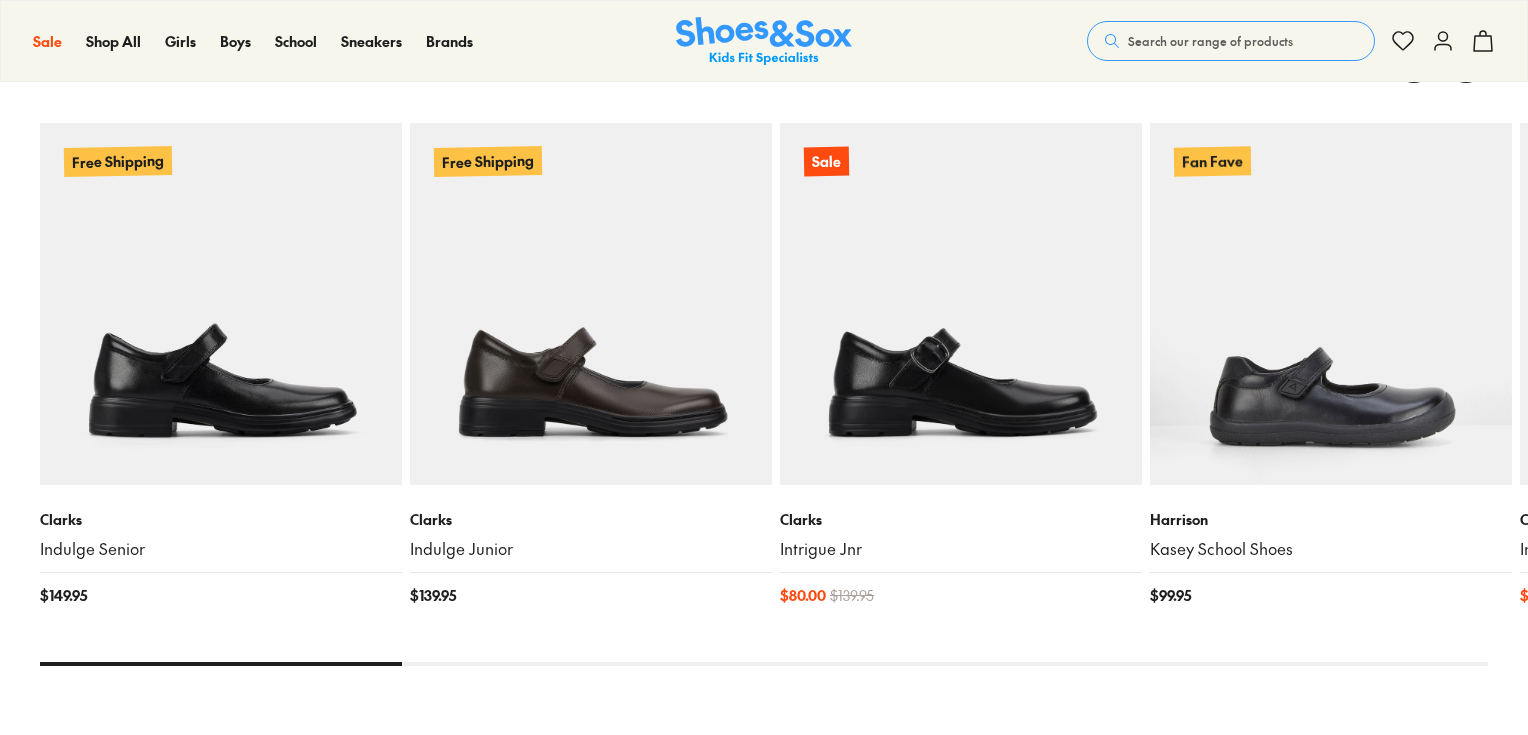 select on "*" 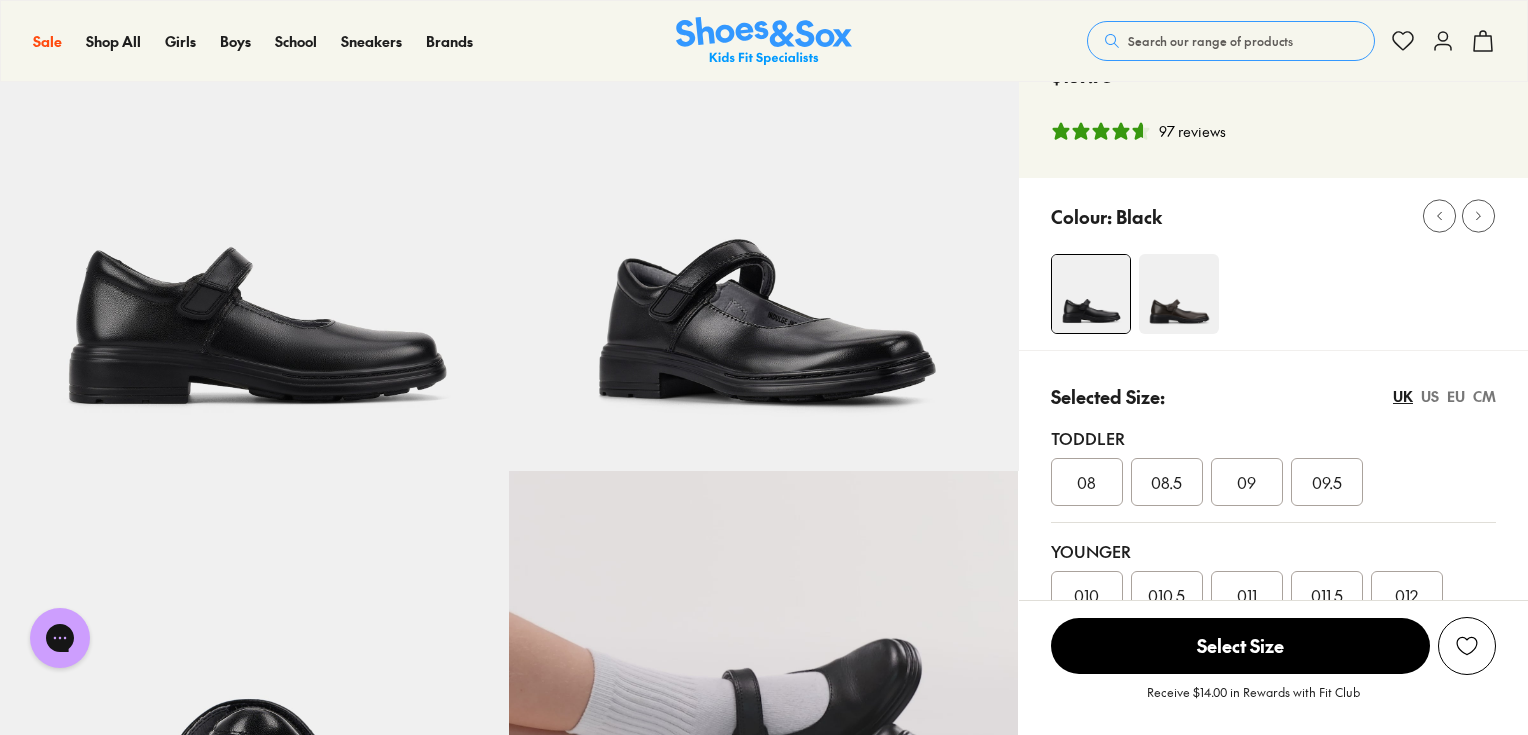 scroll, scrollTop: 80, scrollLeft: 0, axis: vertical 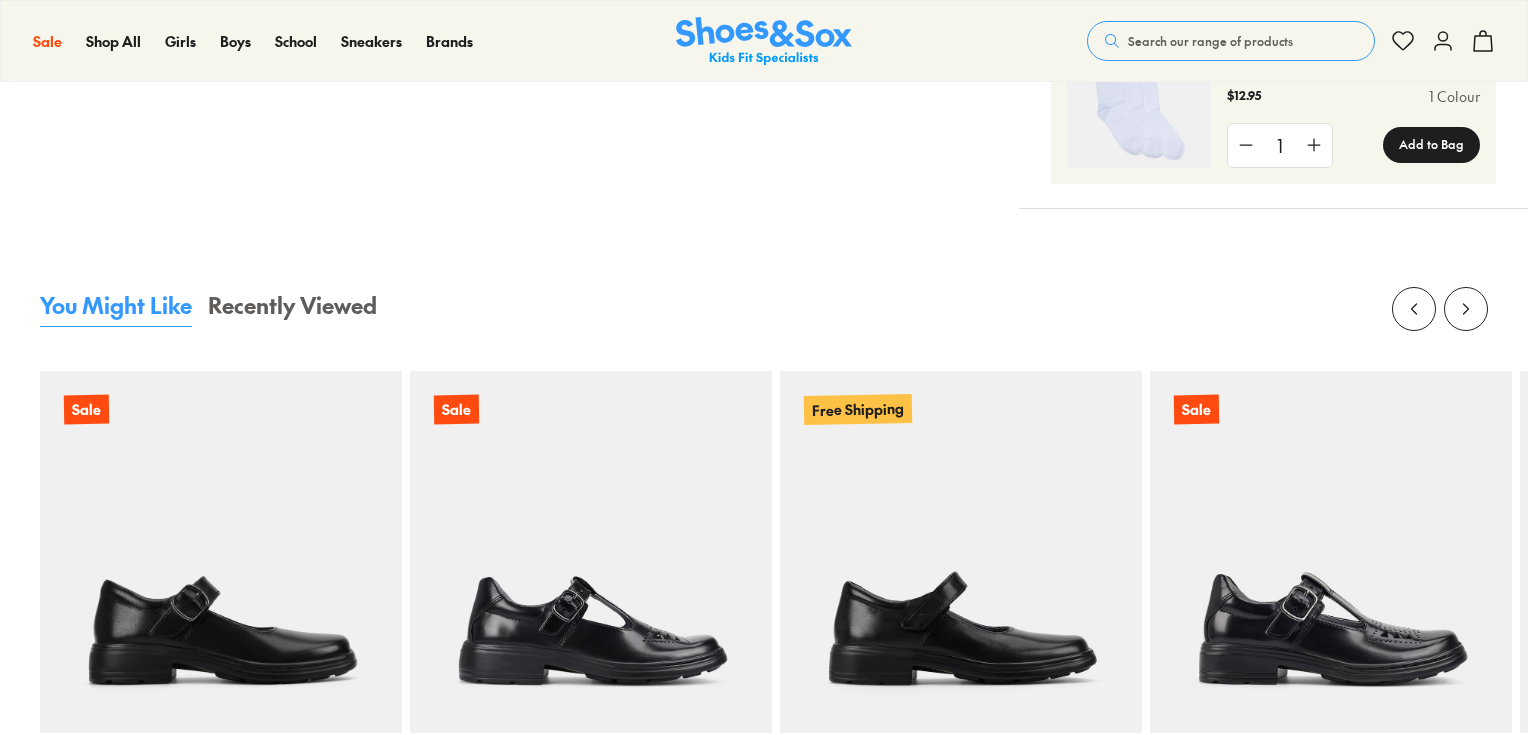 select on "*" 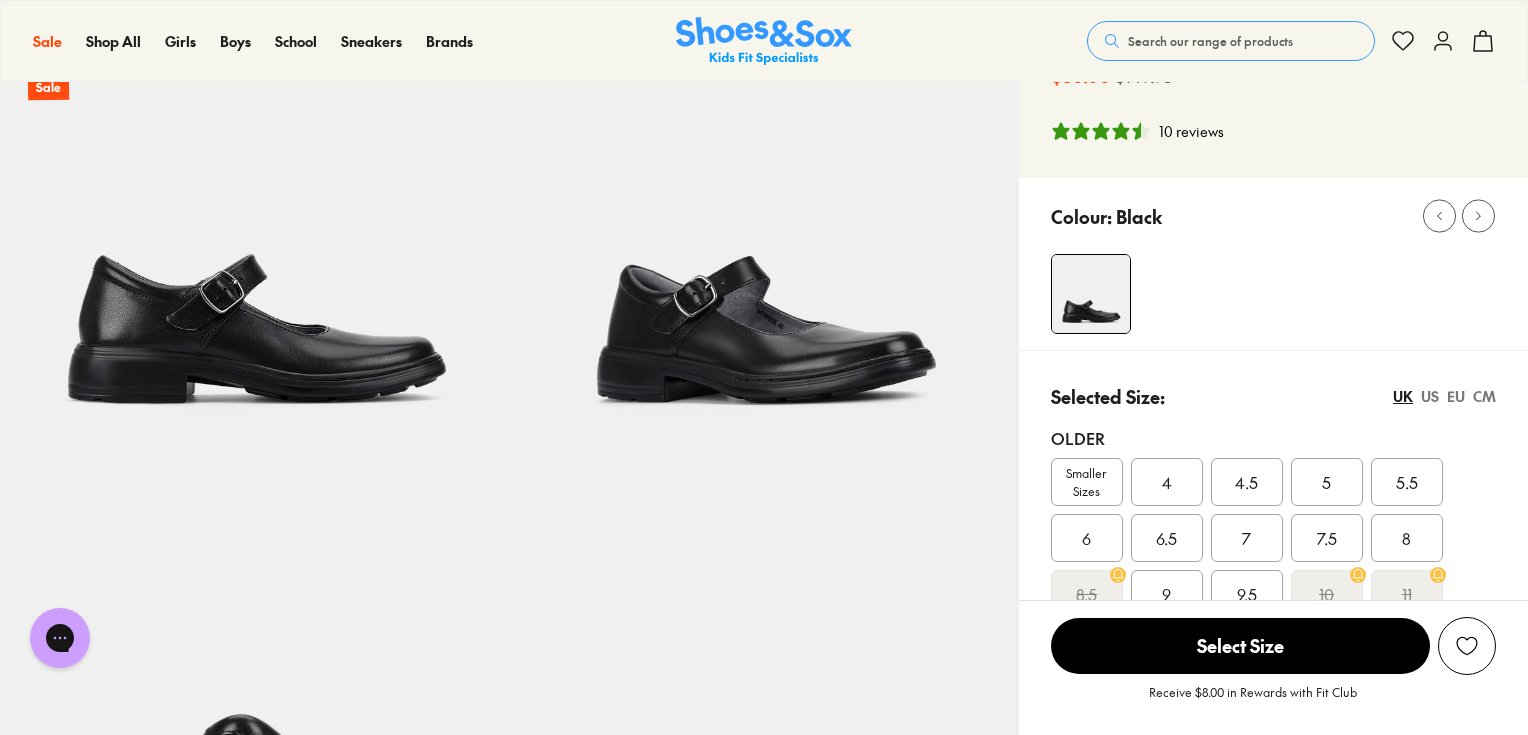 scroll, scrollTop: 0, scrollLeft: 0, axis: both 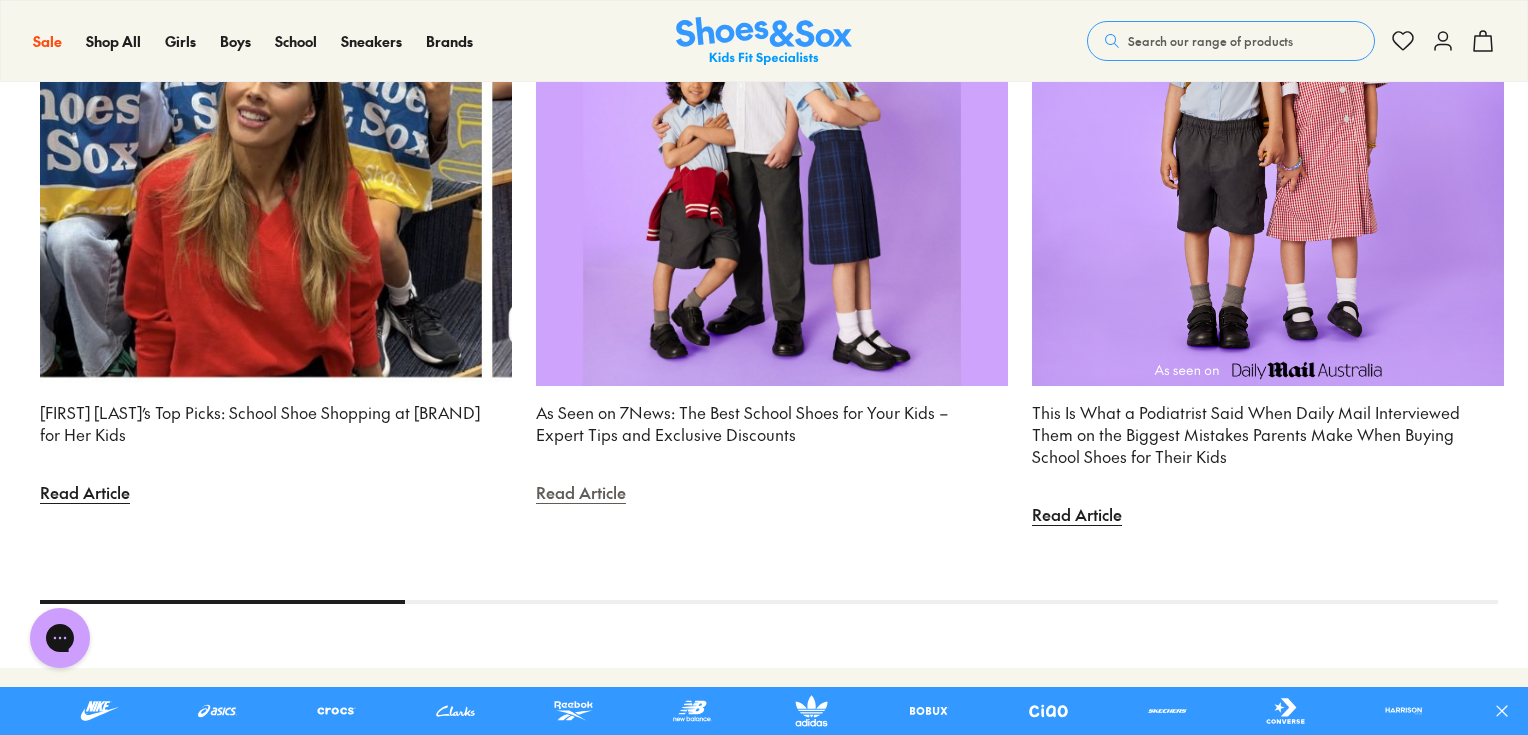 click on "Read Article" at bounding box center [581, 492] 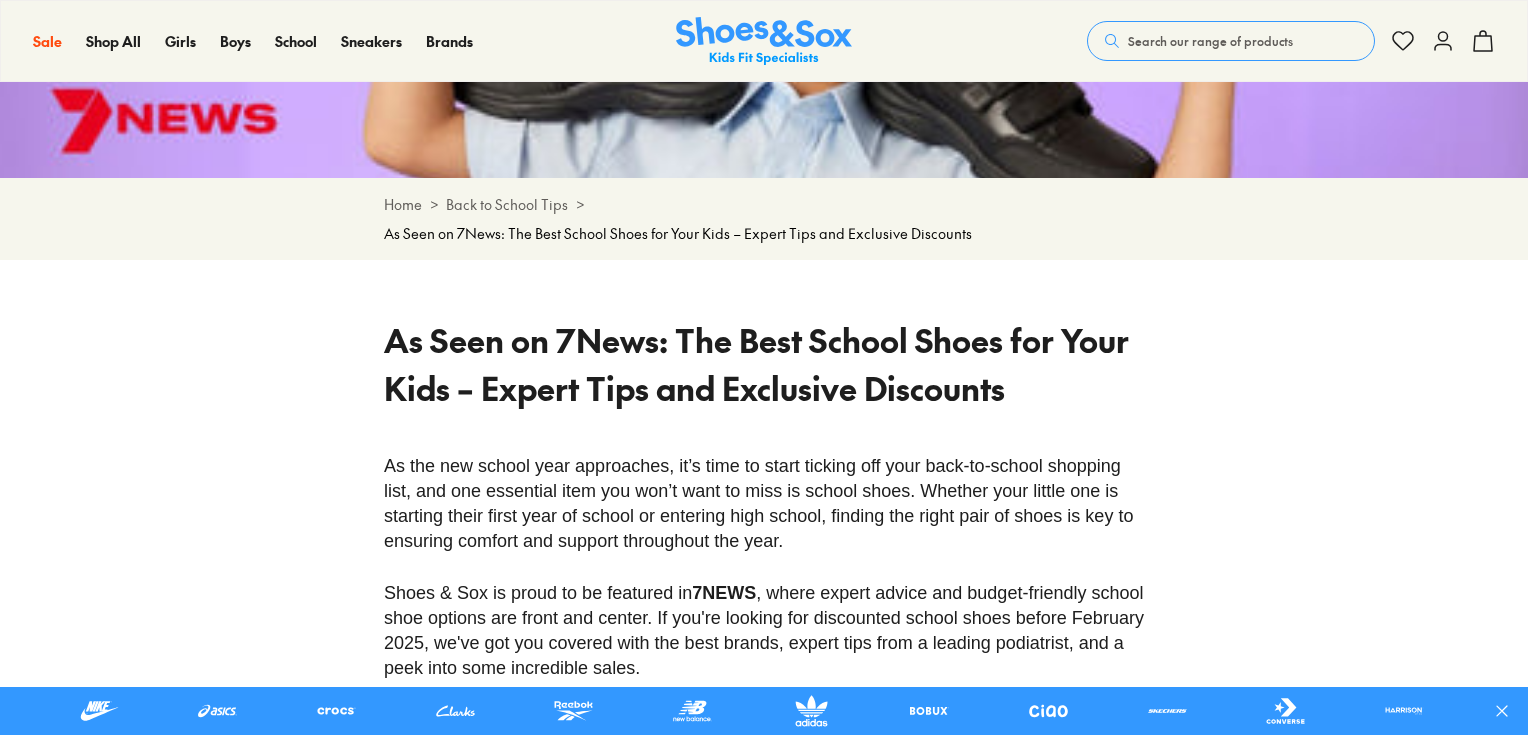 scroll, scrollTop: 640, scrollLeft: 0, axis: vertical 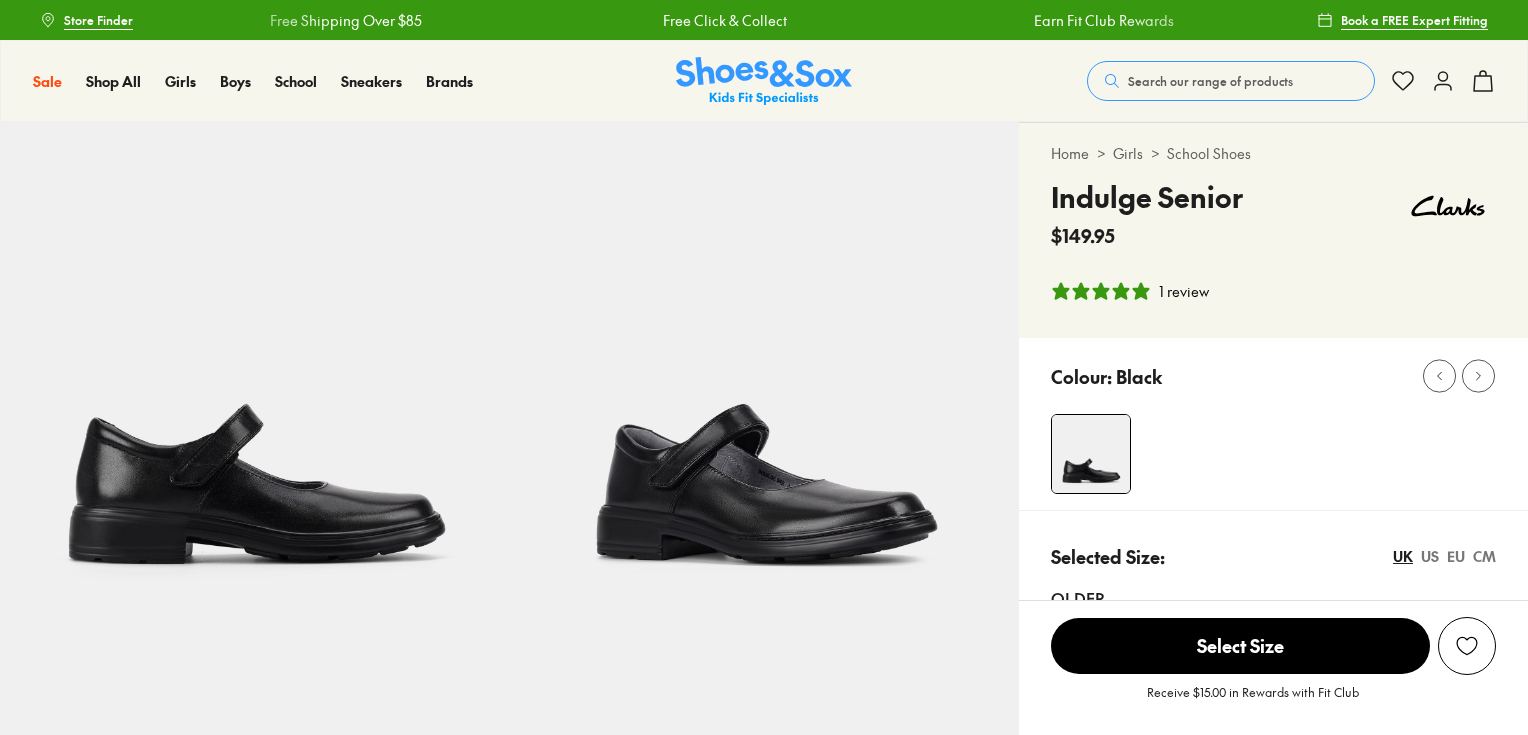select on "*" 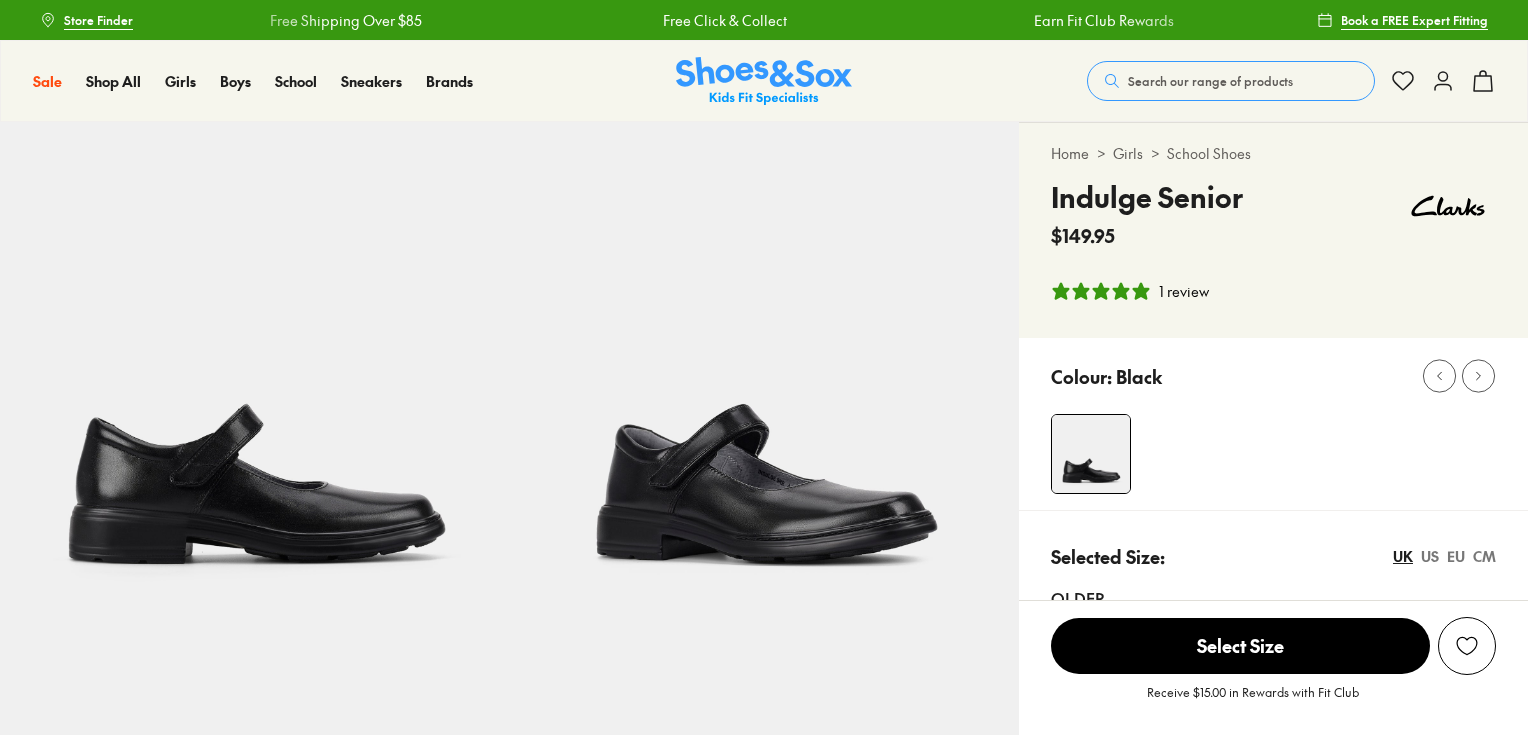 scroll, scrollTop: 0, scrollLeft: 0, axis: both 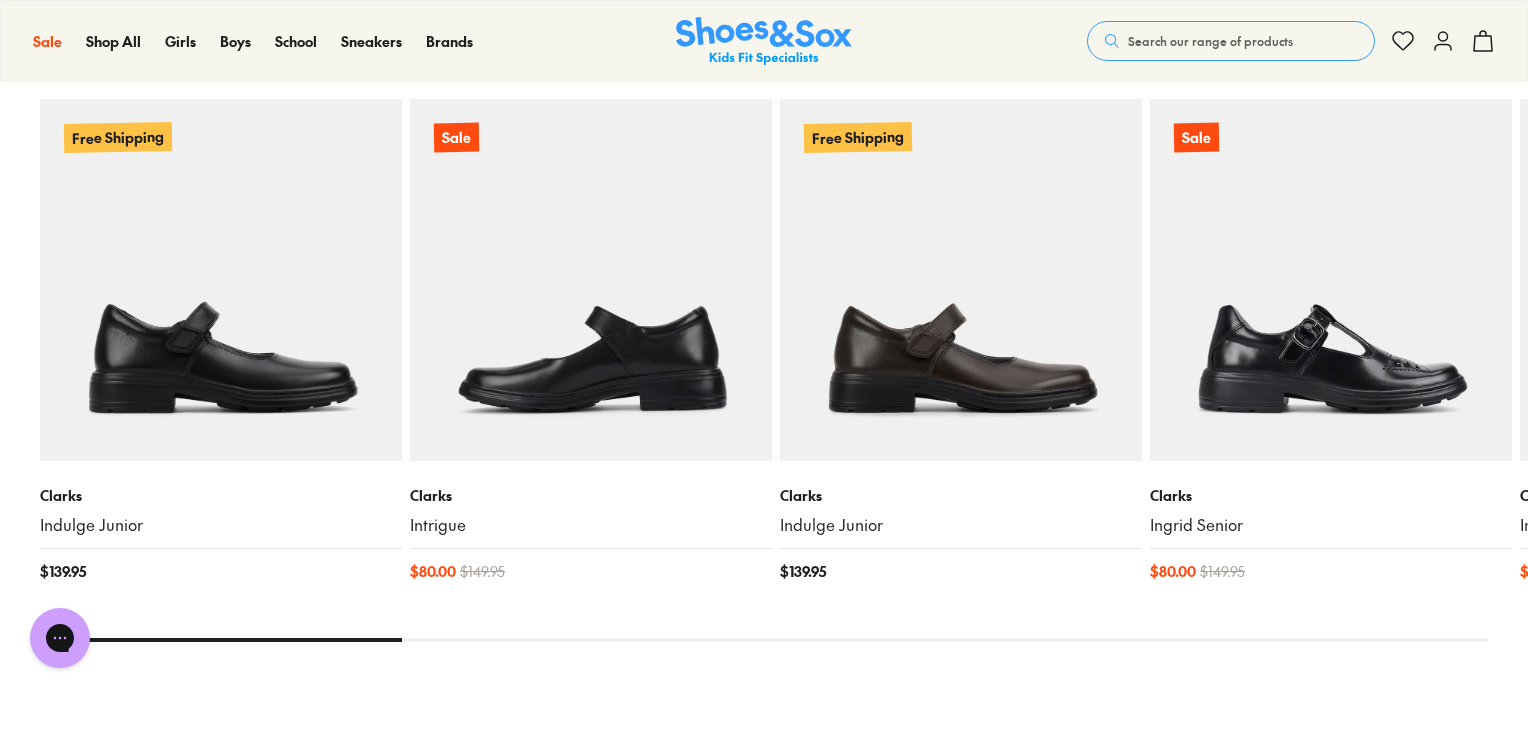 click at bounding box center [591, 280] 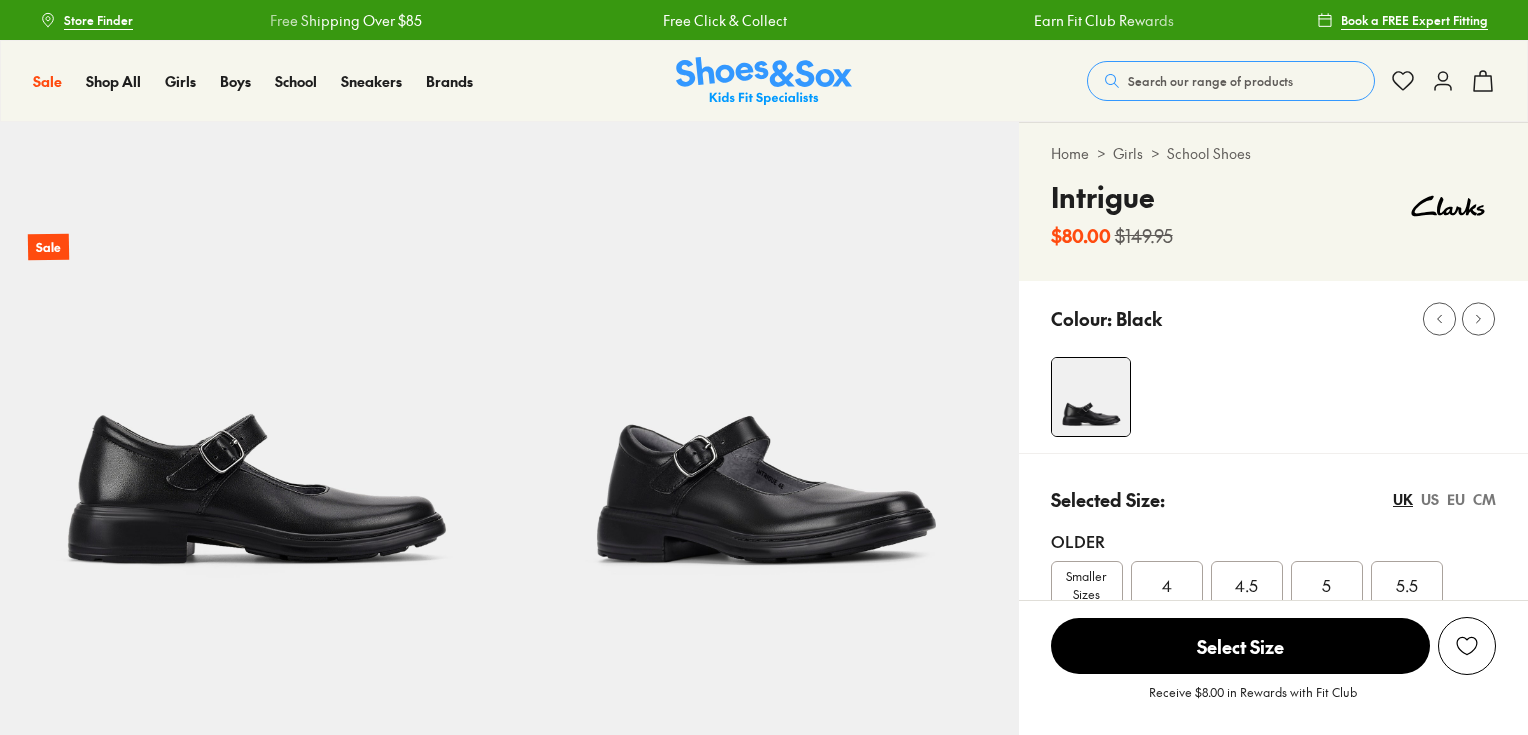 scroll, scrollTop: 0, scrollLeft: 0, axis: both 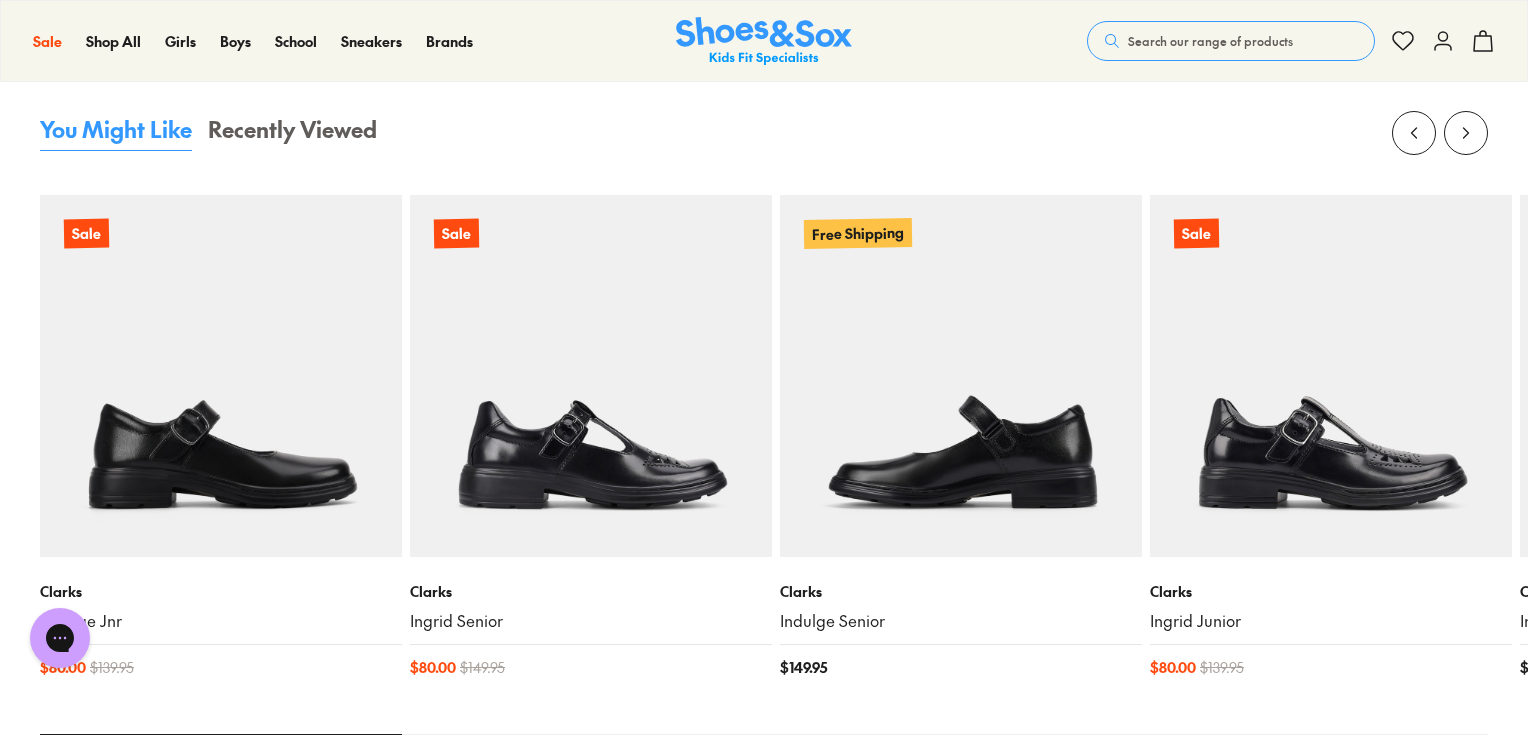 click at bounding box center (961, 376) 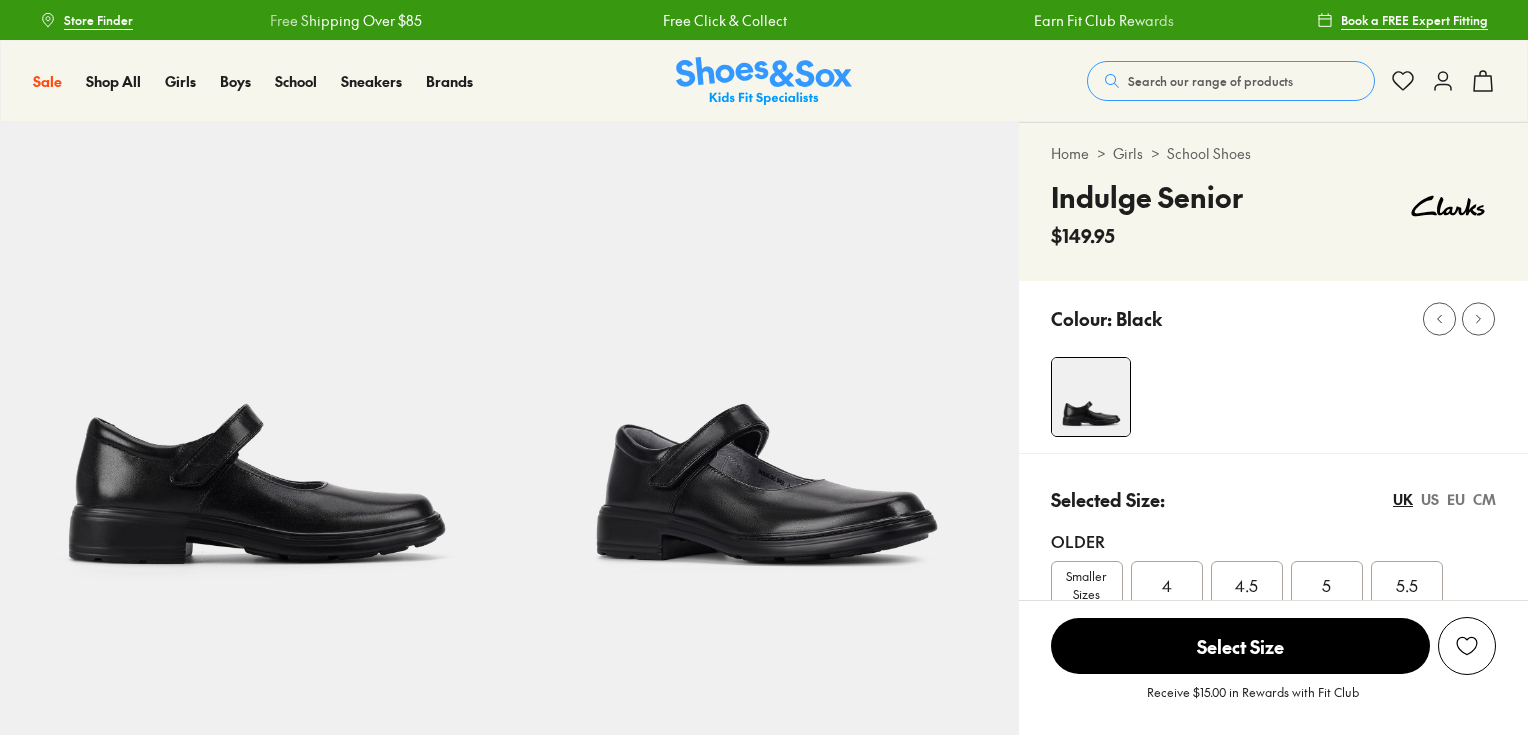 scroll, scrollTop: 0, scrollLeft: 0, axis: both 